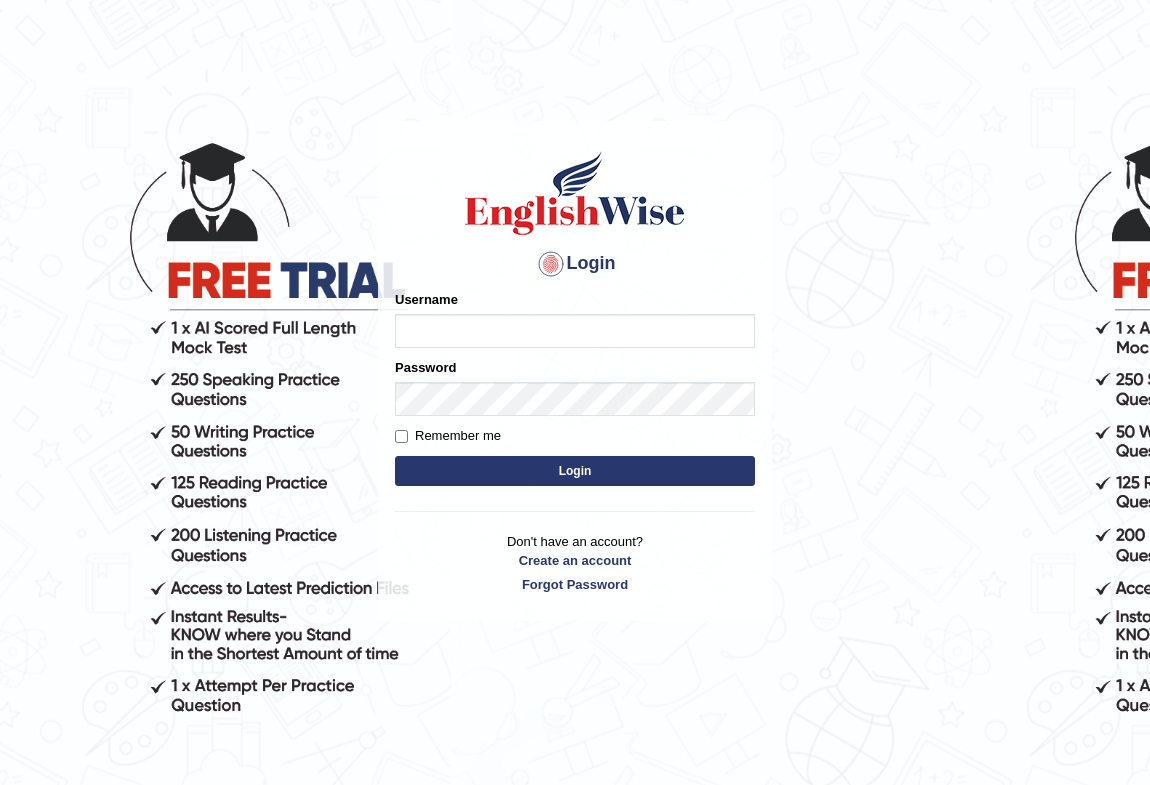 scroll, scrollTop: 0, scrollLeft: 0, axis: both 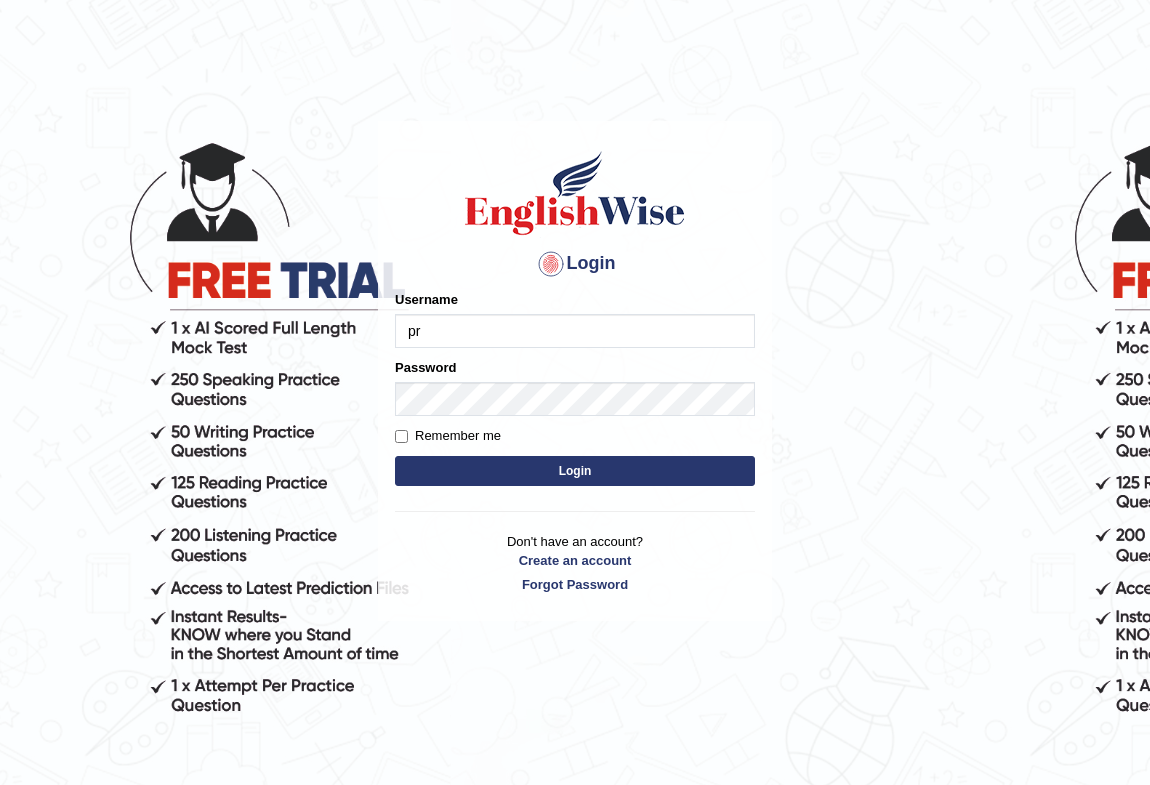 type on "pritima_nk" 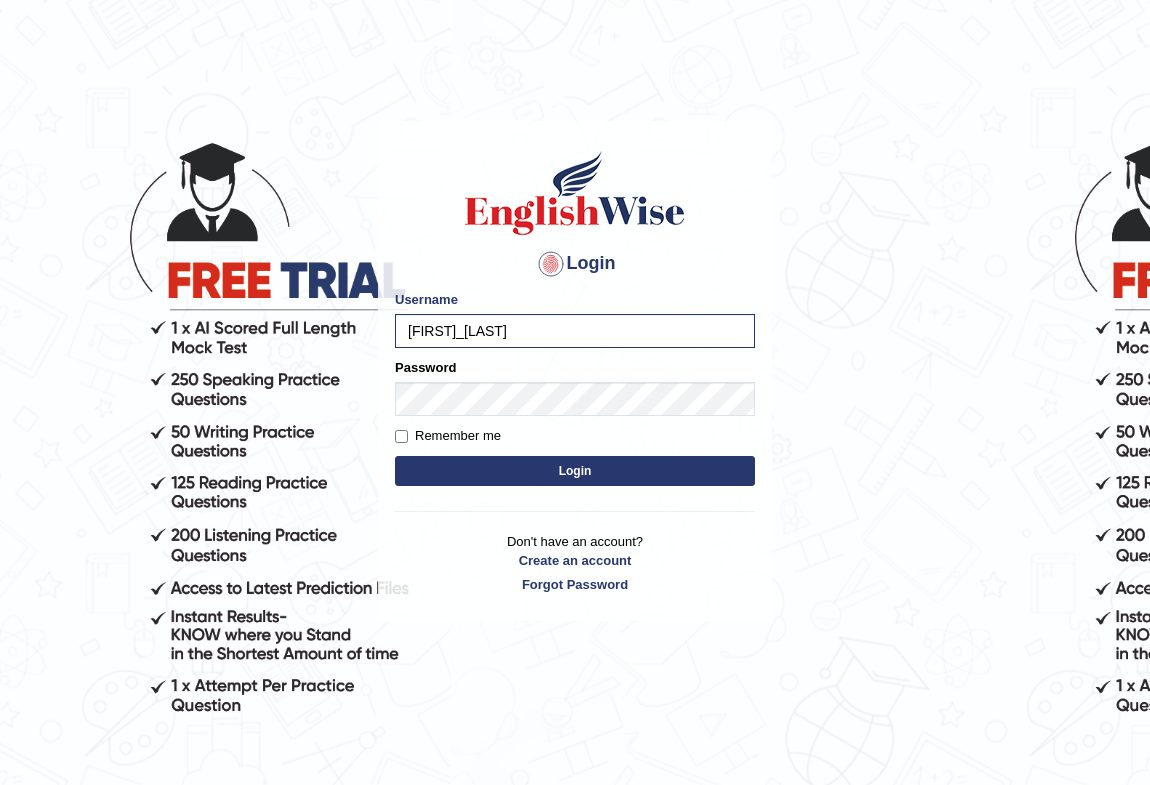 click on "Remember me" at bounding box center (448, 436) 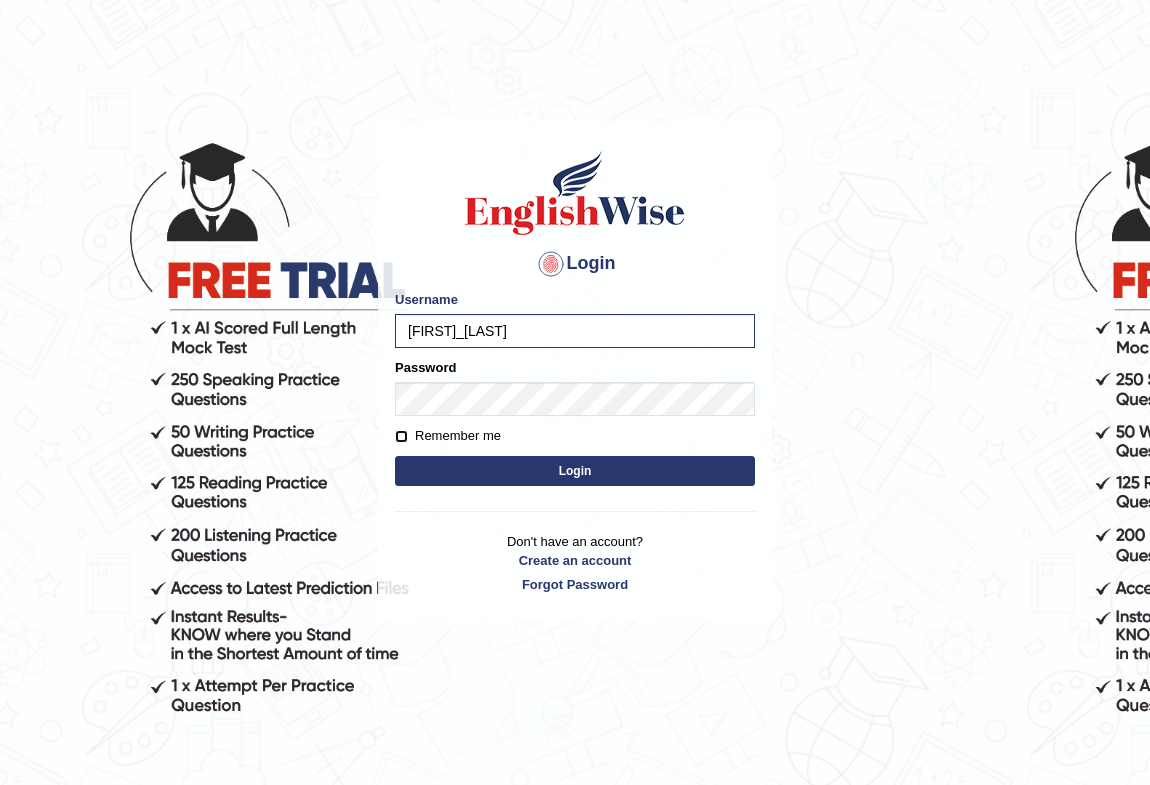 click on "Remember me" at bounding box center (401, 436) 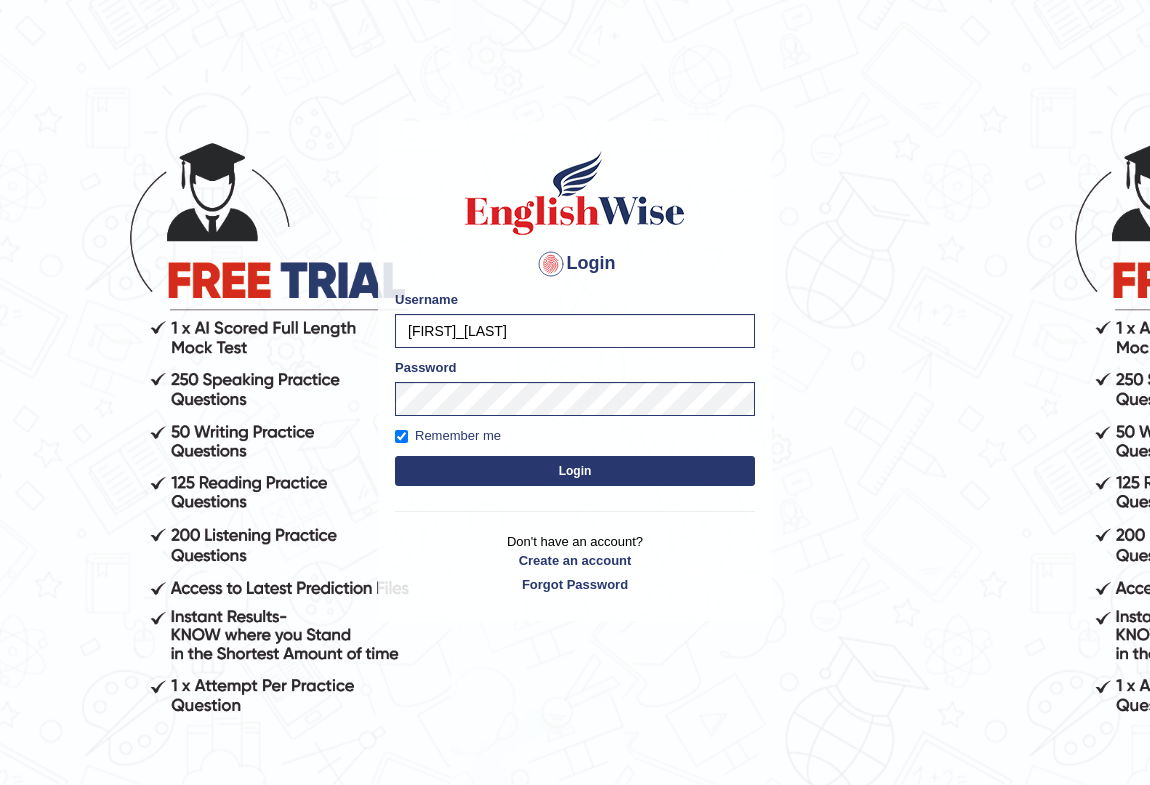 click on "Login" at bounding box center (575, 471) 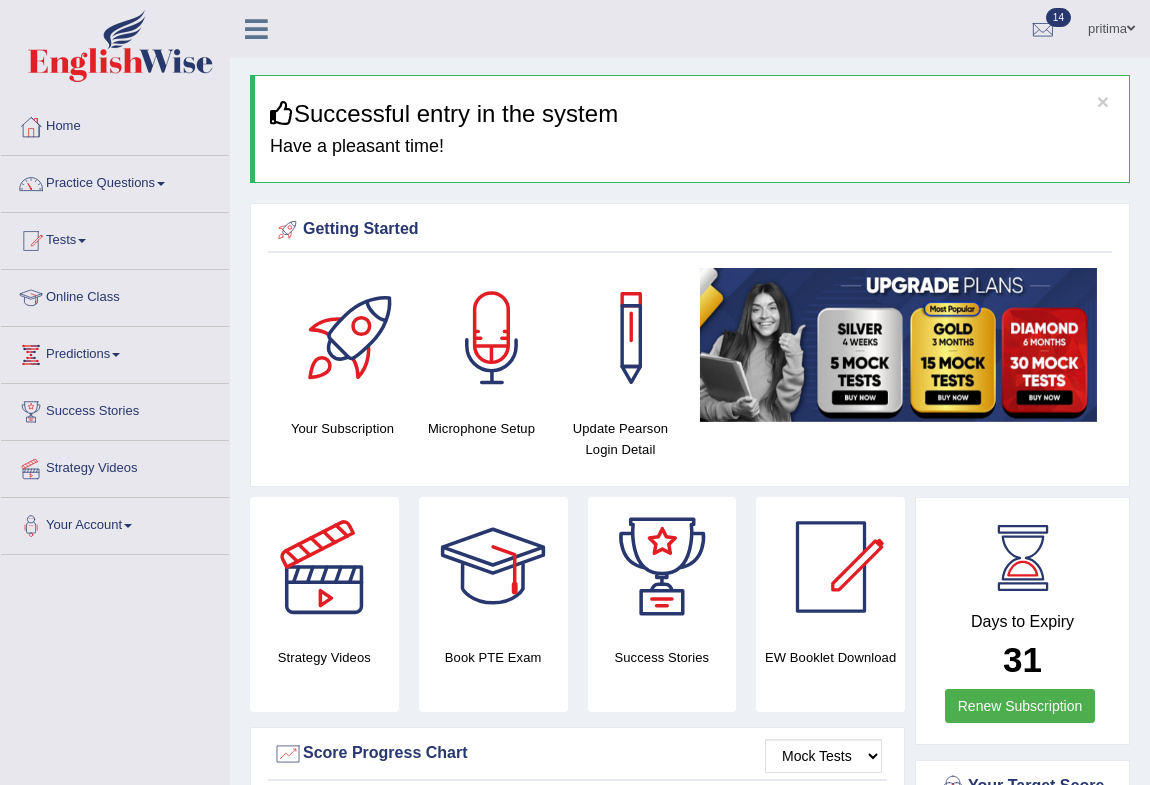 scroll, scrollTop: 0, scrollLeft: 0, axis: both 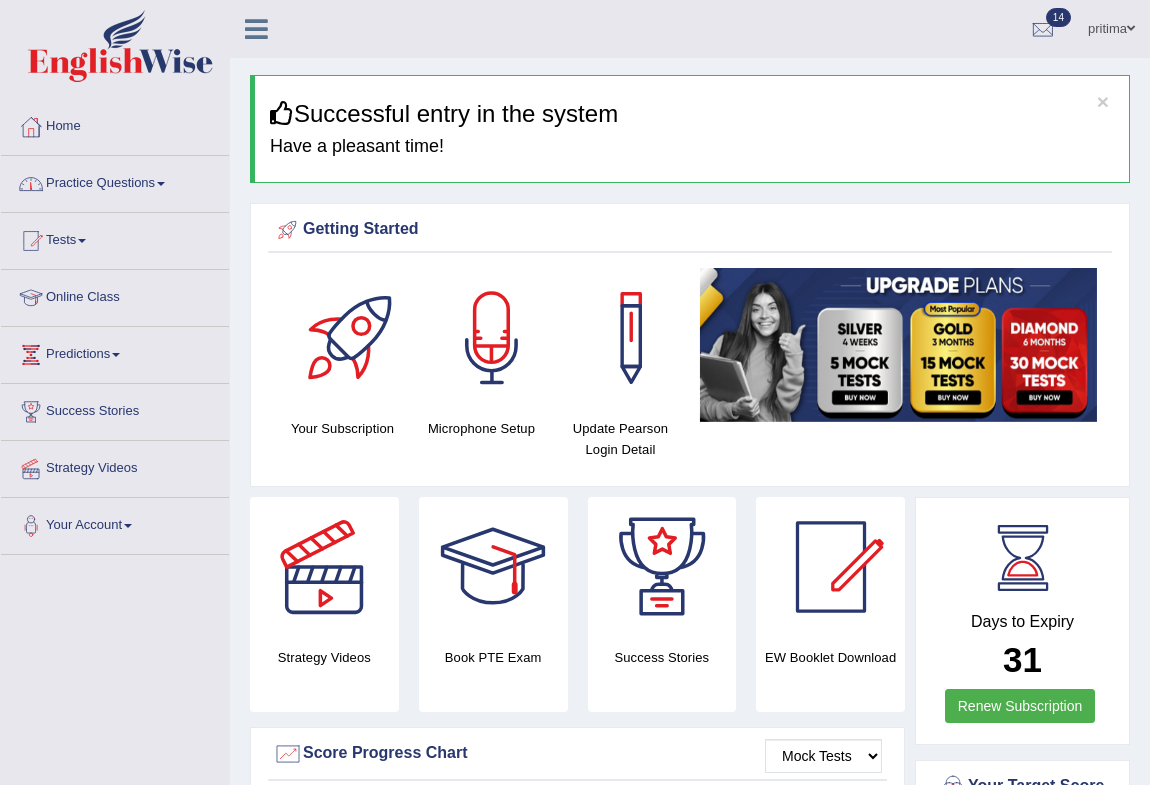 click on "Practice Questions" at bounding box center [115, 181] 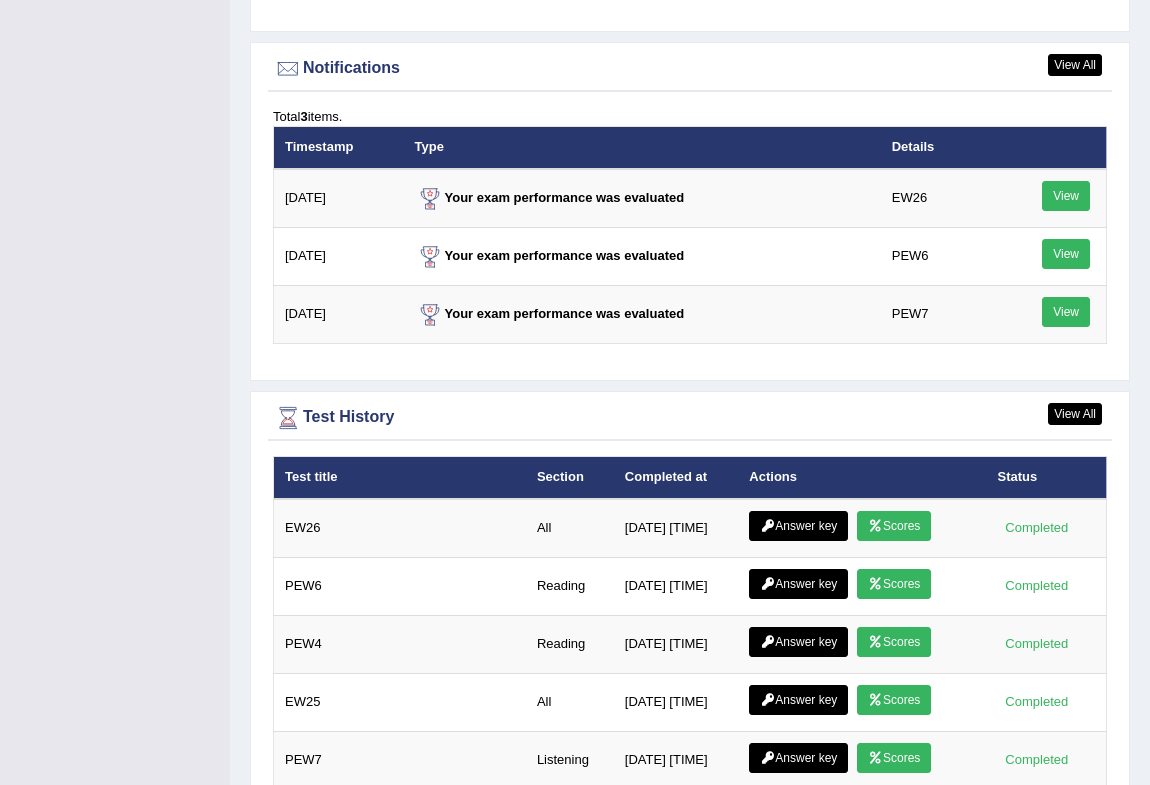 scroll, scrollTop: 1272, scrollLeft: 0, axis: vertical 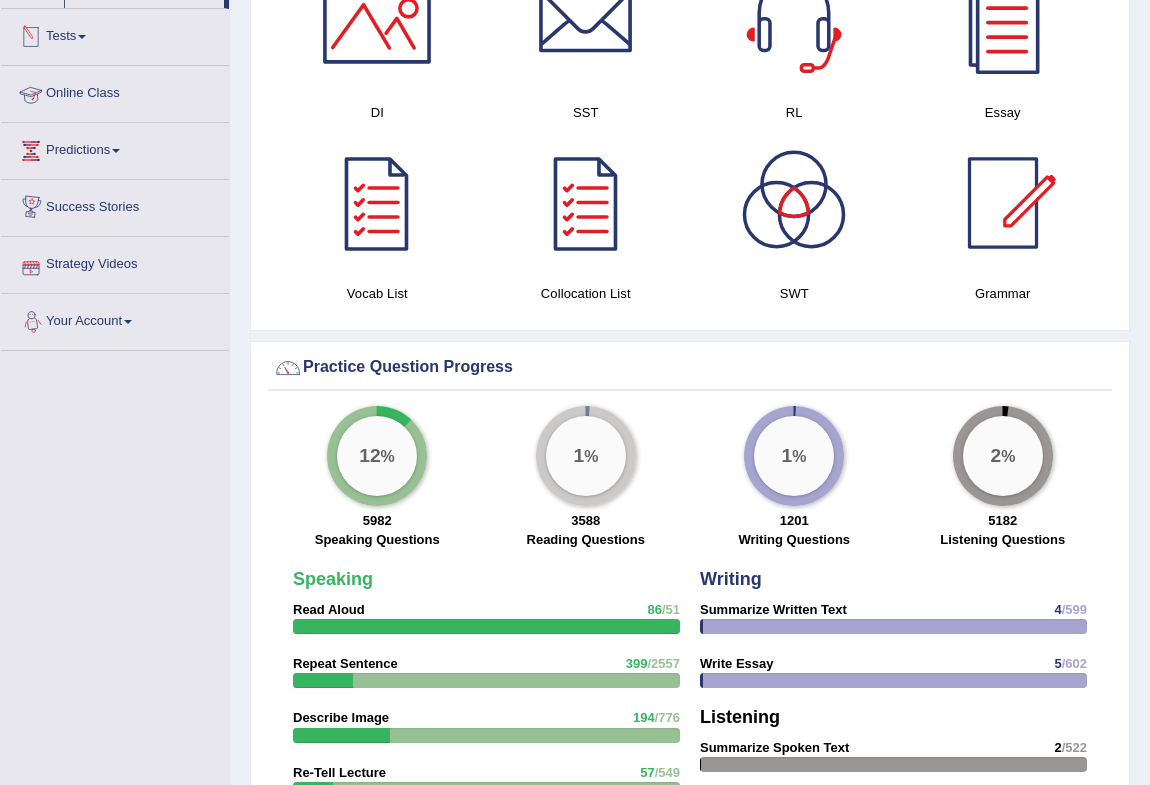click on "Tests" at bounding box center [115, 34] 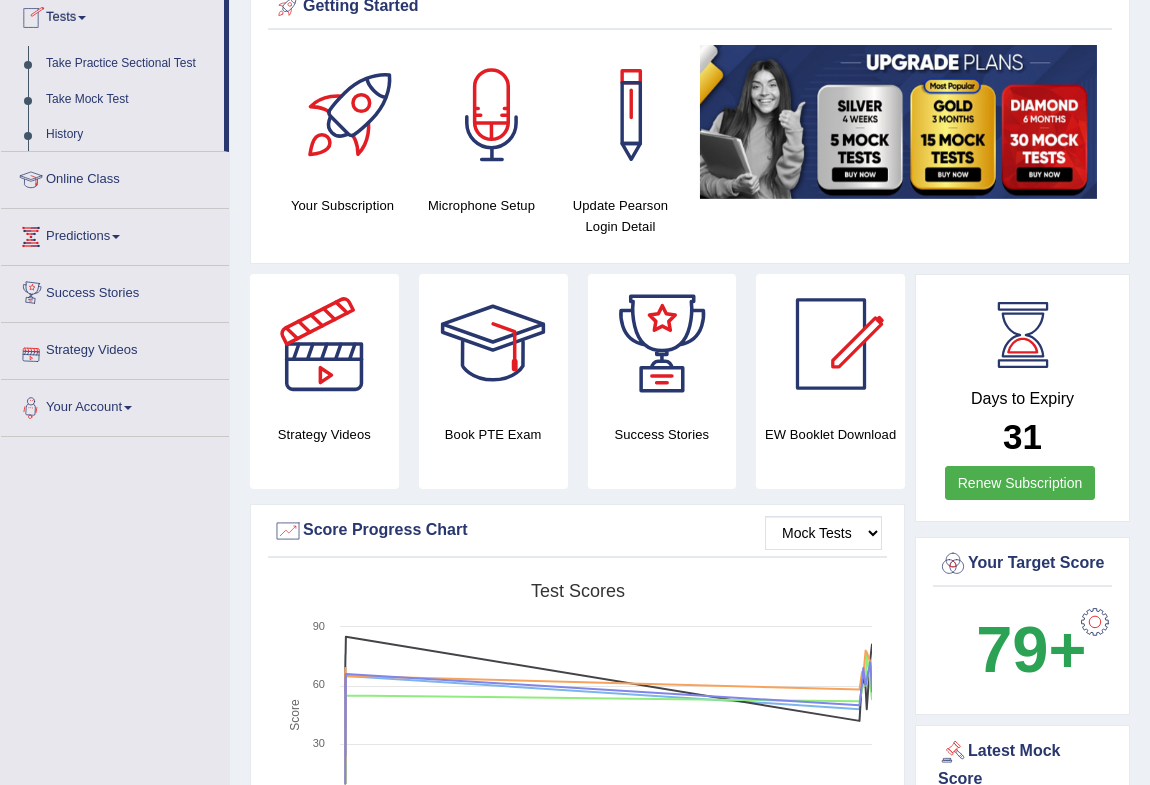 scroll, scrollTop: 220, scrollLeft: 0, axis: vertical 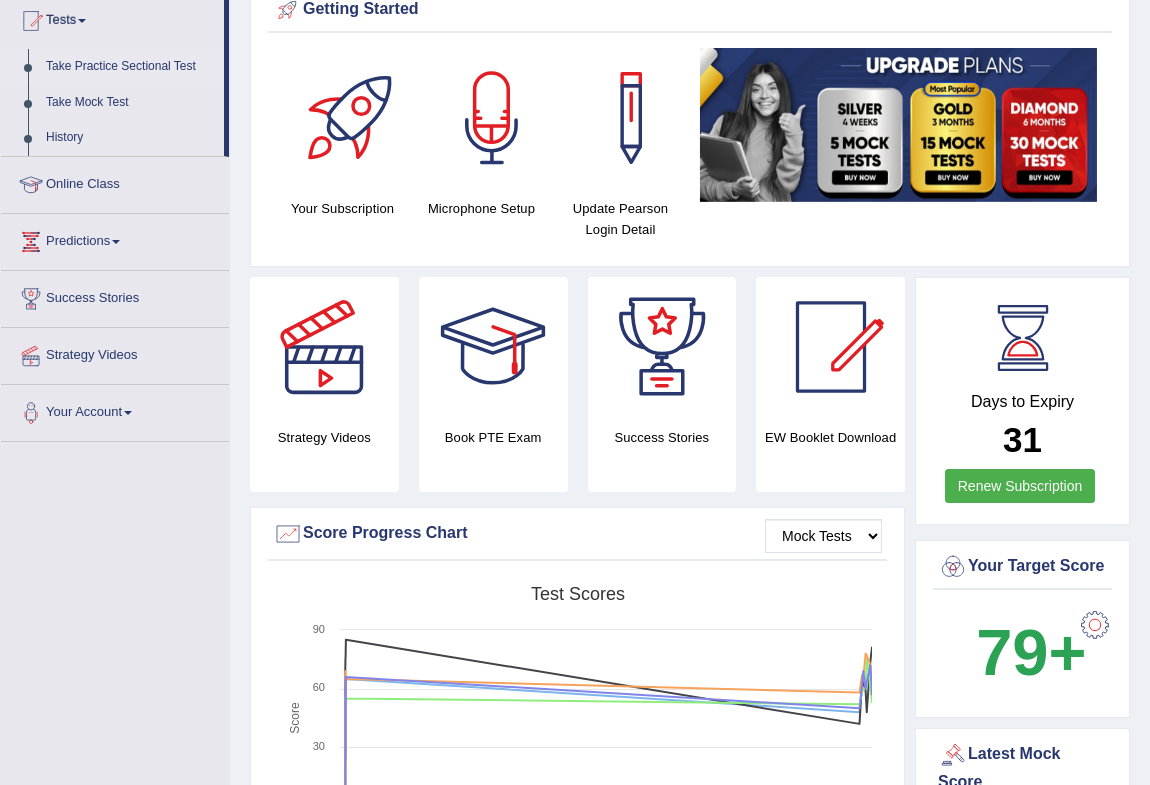 click on "Take Practice Sectional Test" at bounding box center [130, 67] 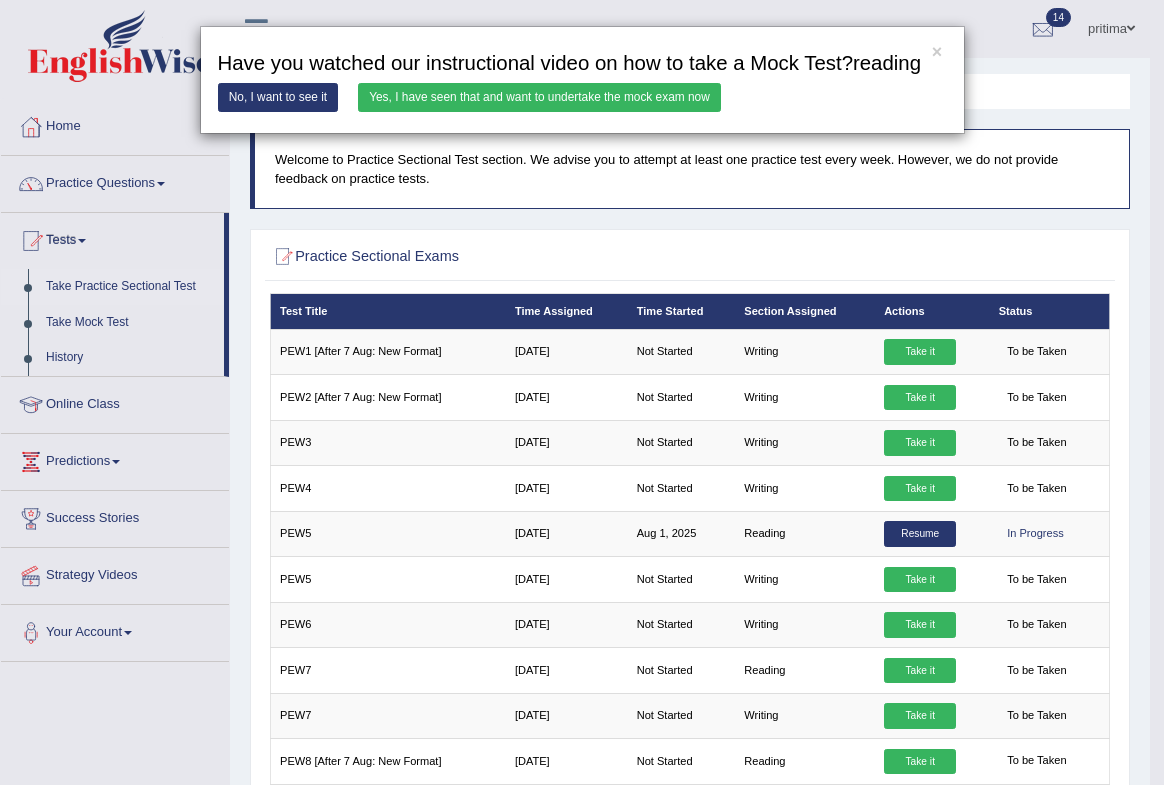 scroll, scrollTop: 0, scrollLeft: 0, axis: both 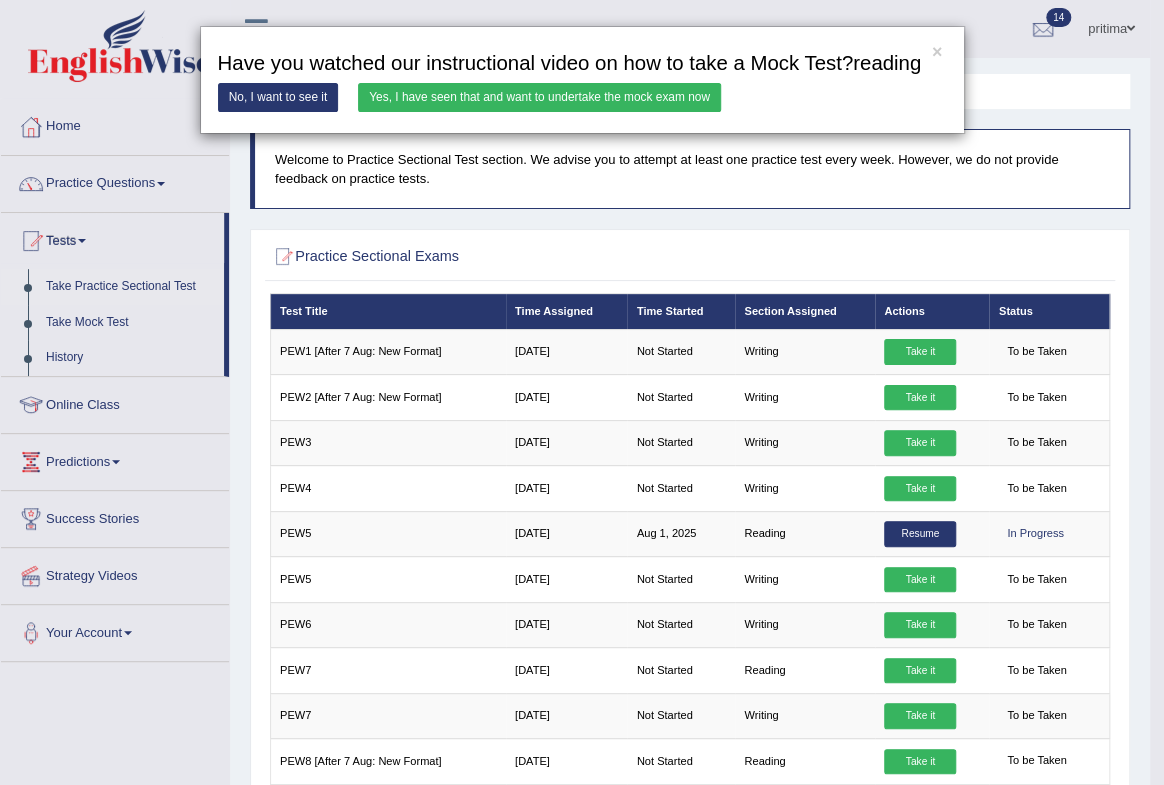 click on "Yes, I have seen that and want to undertake the mock exam now" at bounding box center (539, 97) 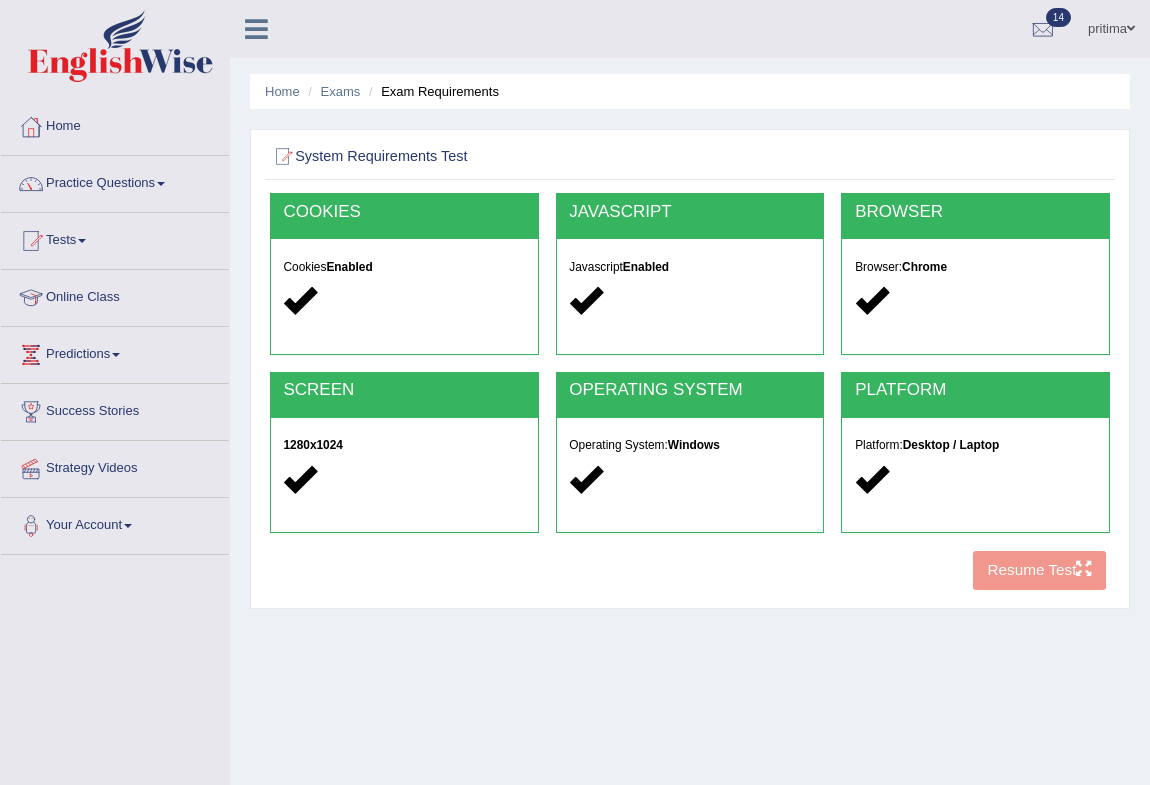 scroll, scrollTop: 0, scrollLeft: 0, axis: both 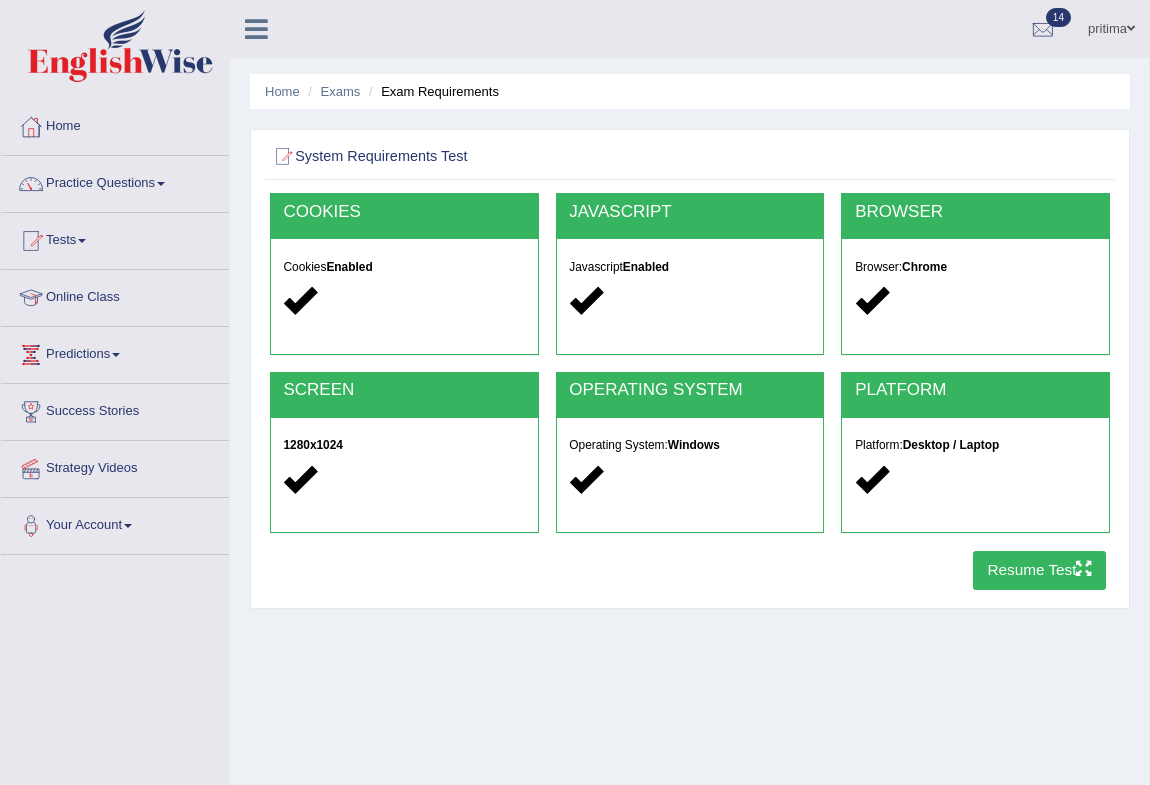click on "Resume Test" at bounding box center [1039, 570] 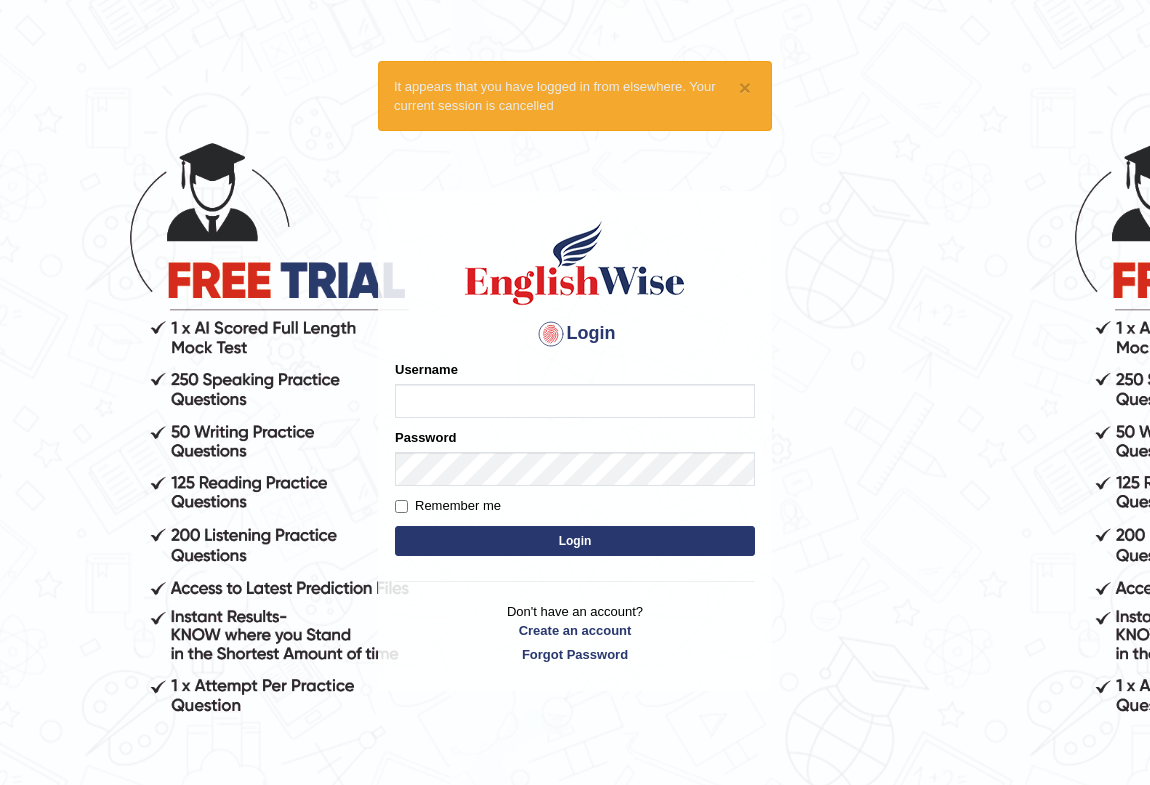 scroll, scrollTop: 0, scrollLeft: 0, axis: both 